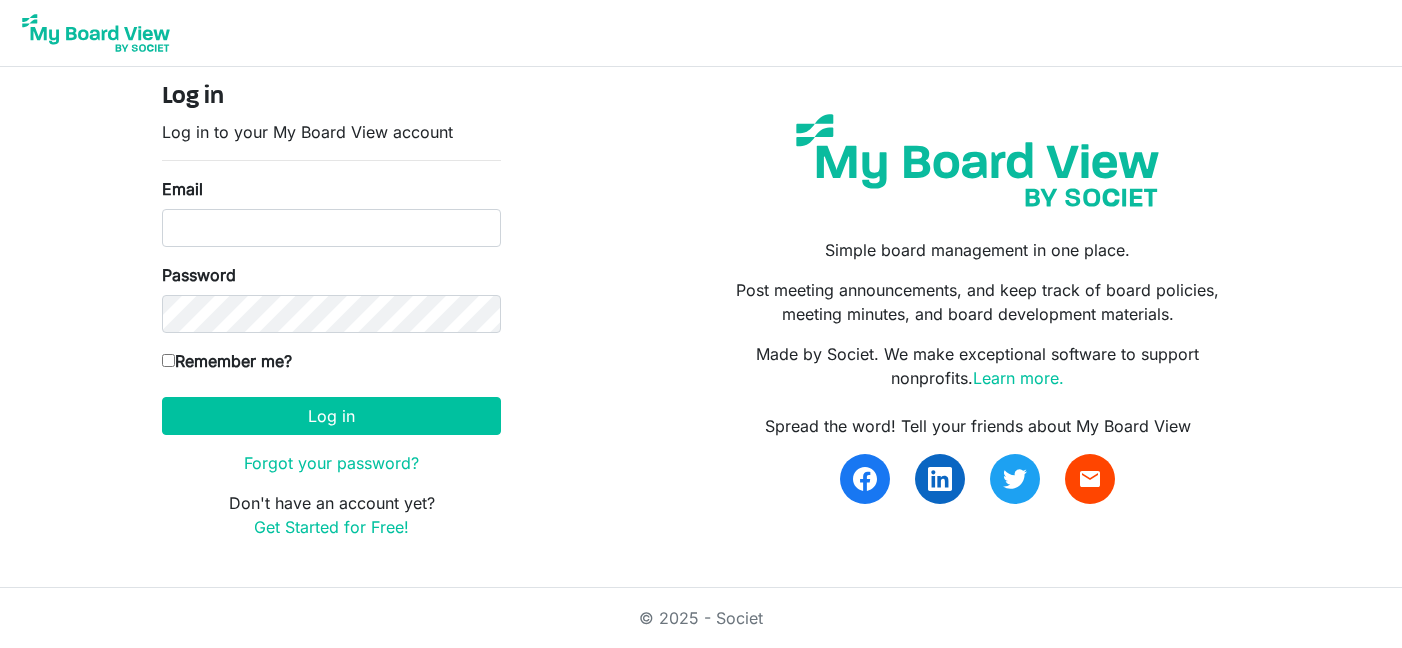 scroll, scrollTop: 0, scrollLeft: 0, axis: both 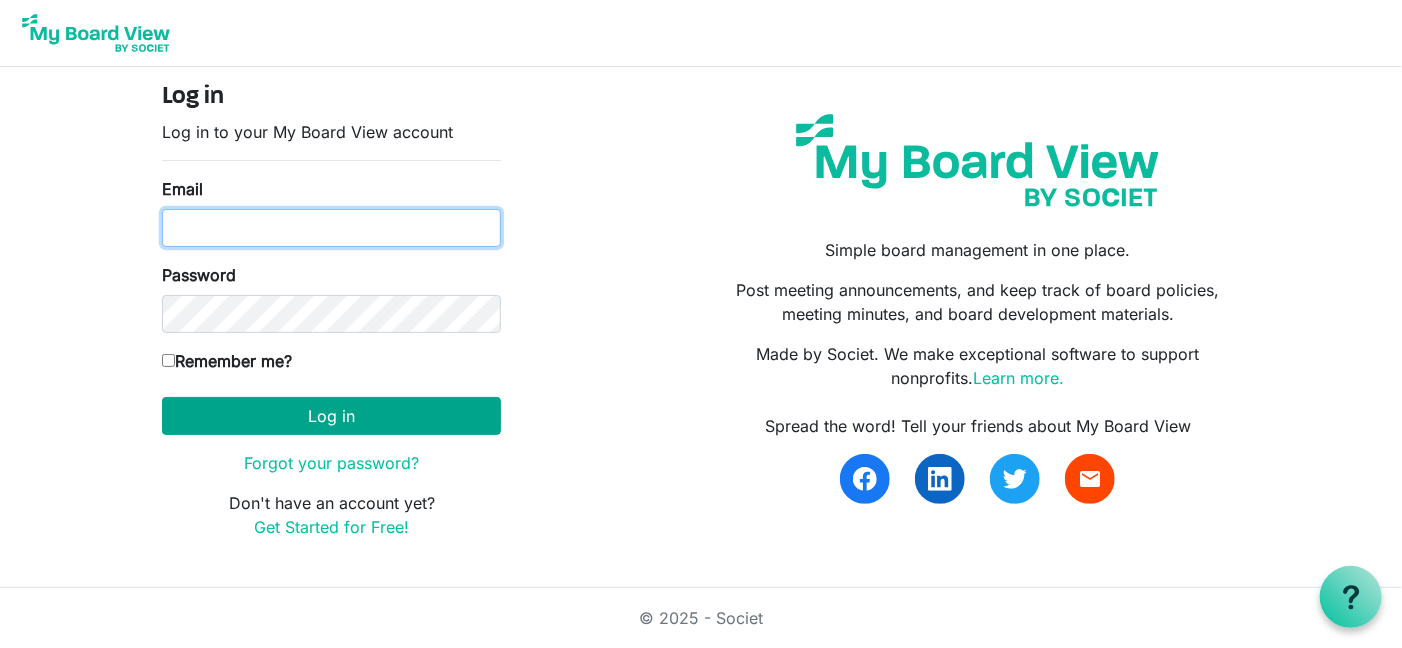 type on "k.allegretti@braveheartsriding.org" 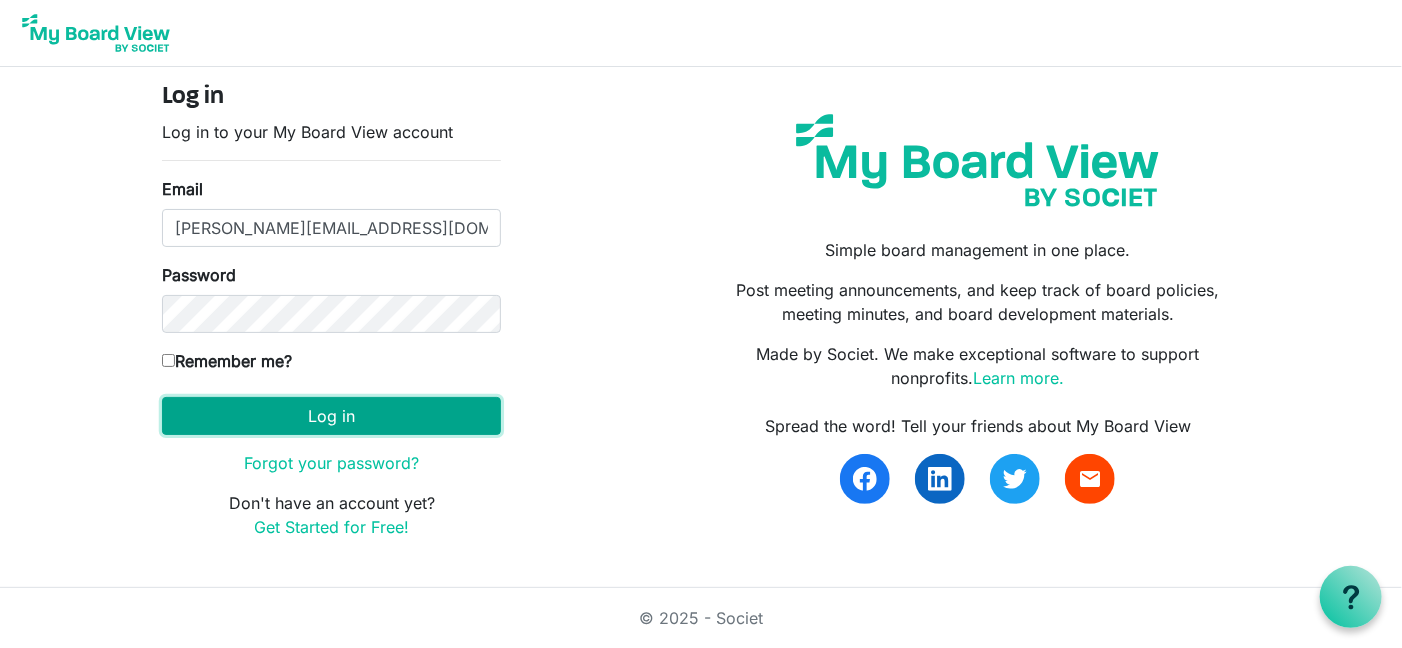 click on "Log in" at bounding box center [331, 416] 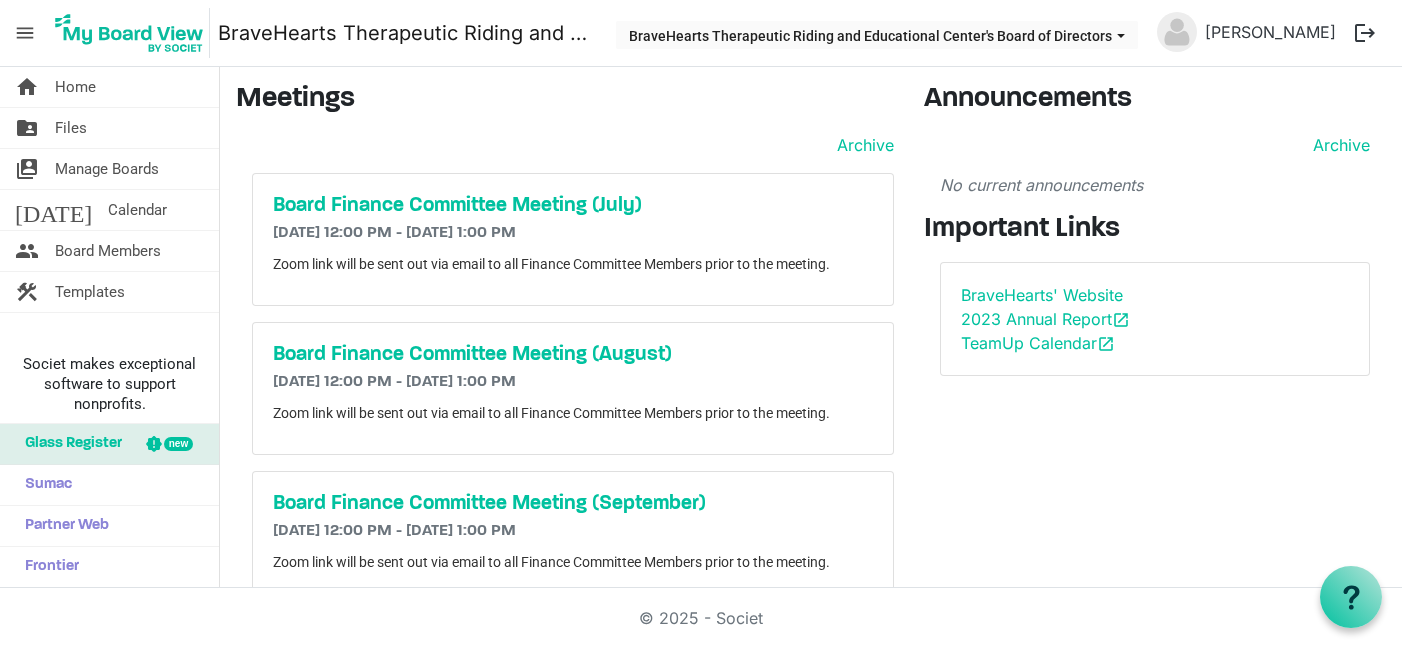 scroll, scrollTop: 0, scrollLeft: 0, axis: both 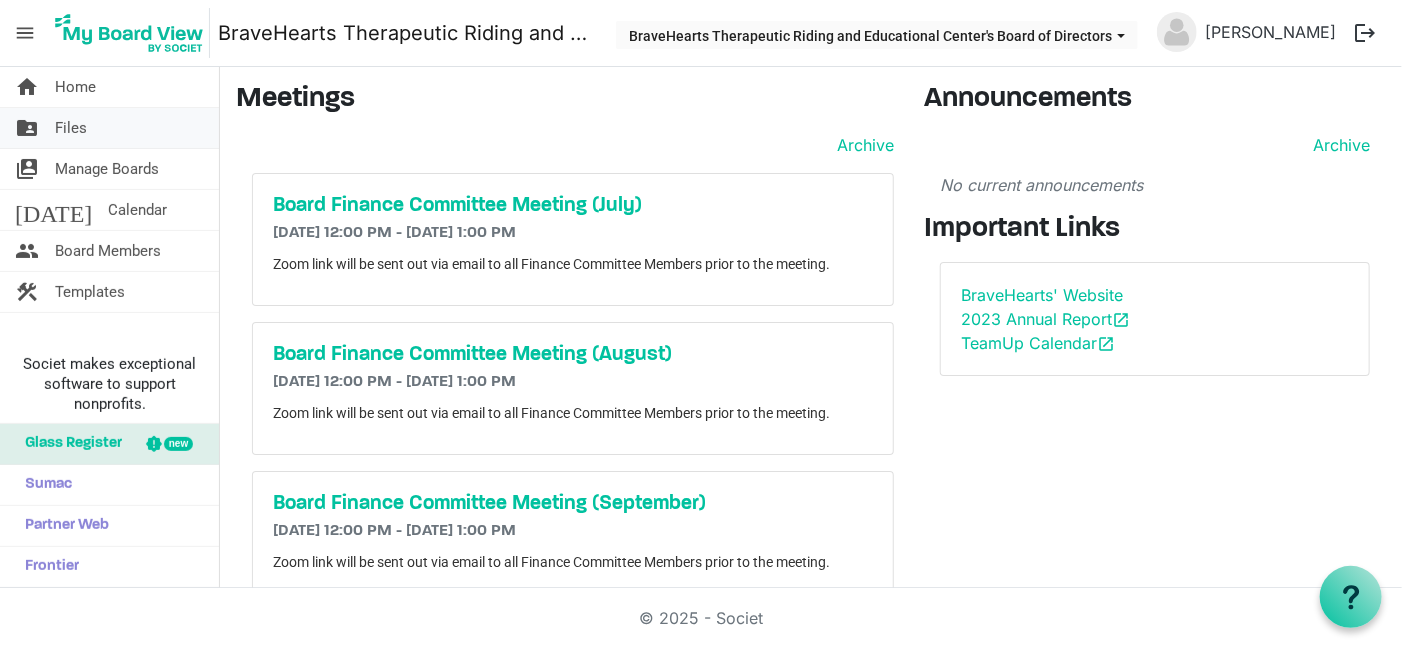 click on "Files" at bounding box center [71, 128] 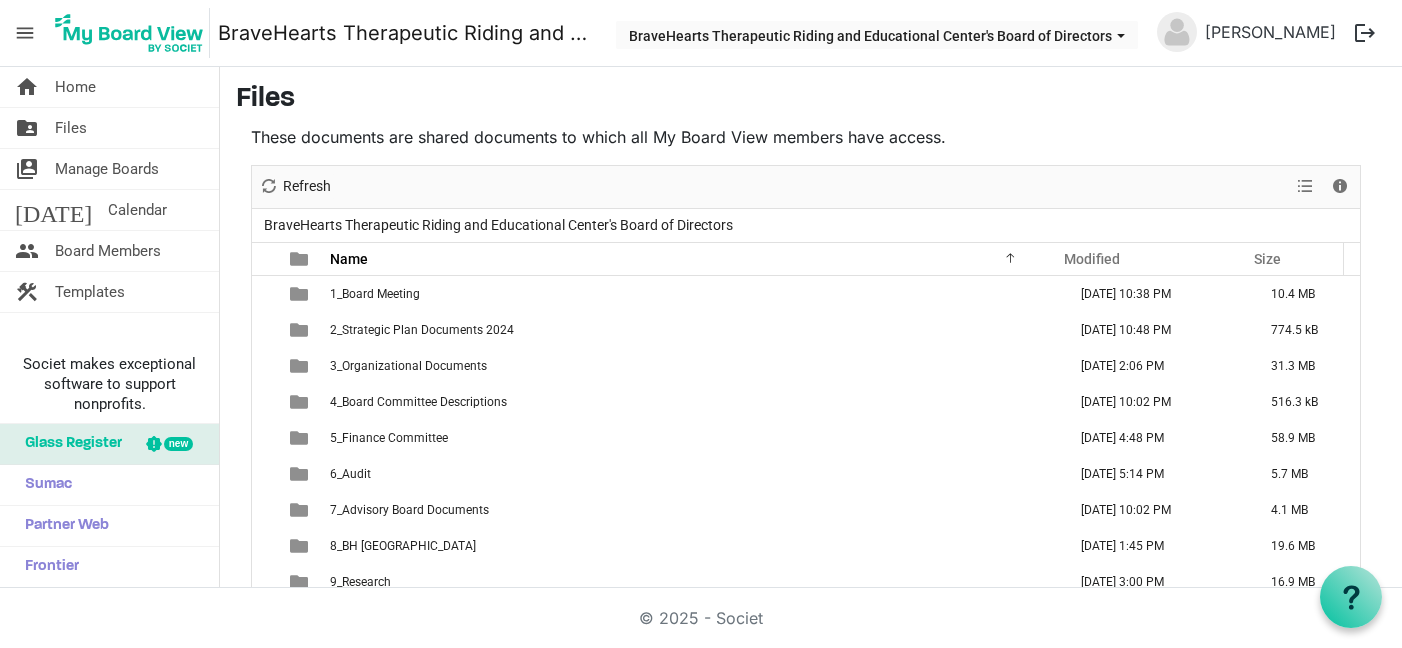 scroll, scrollTop: 0, scrollLeft: 0, axis: both 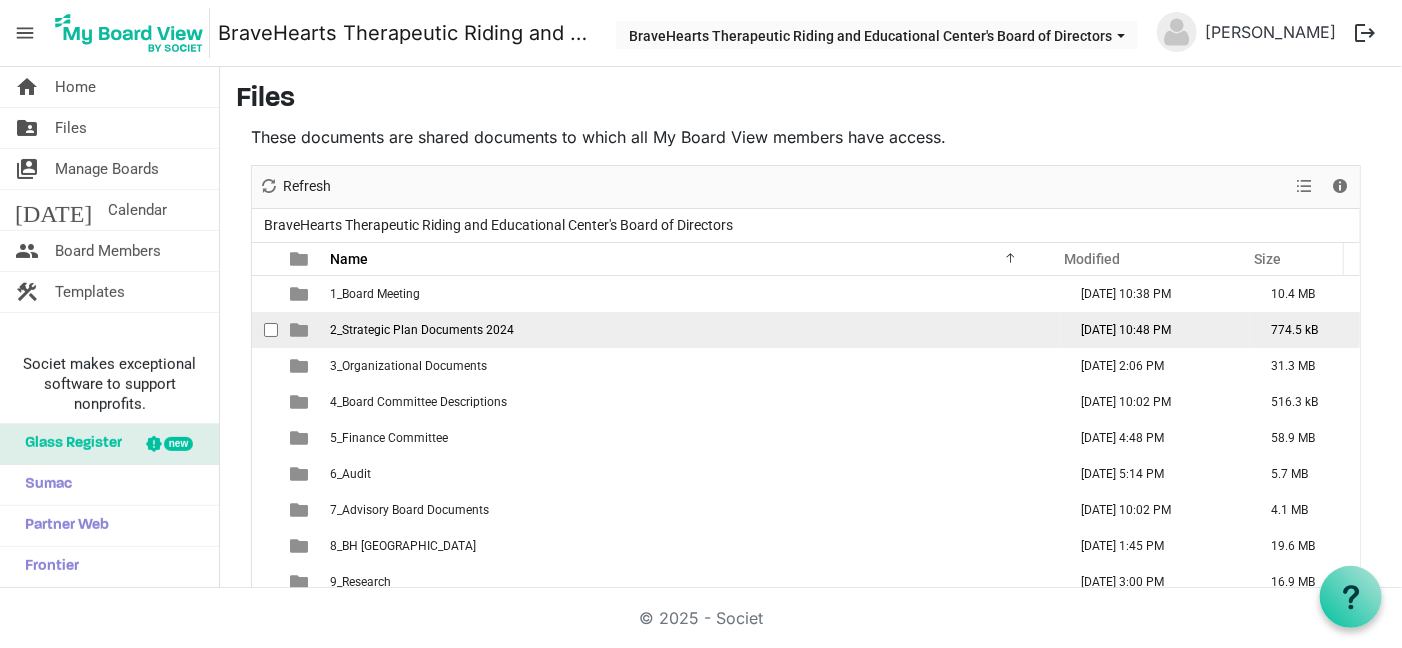 click on "2_Strategic Plan Documents 2024" at bounding box center [422, 330] 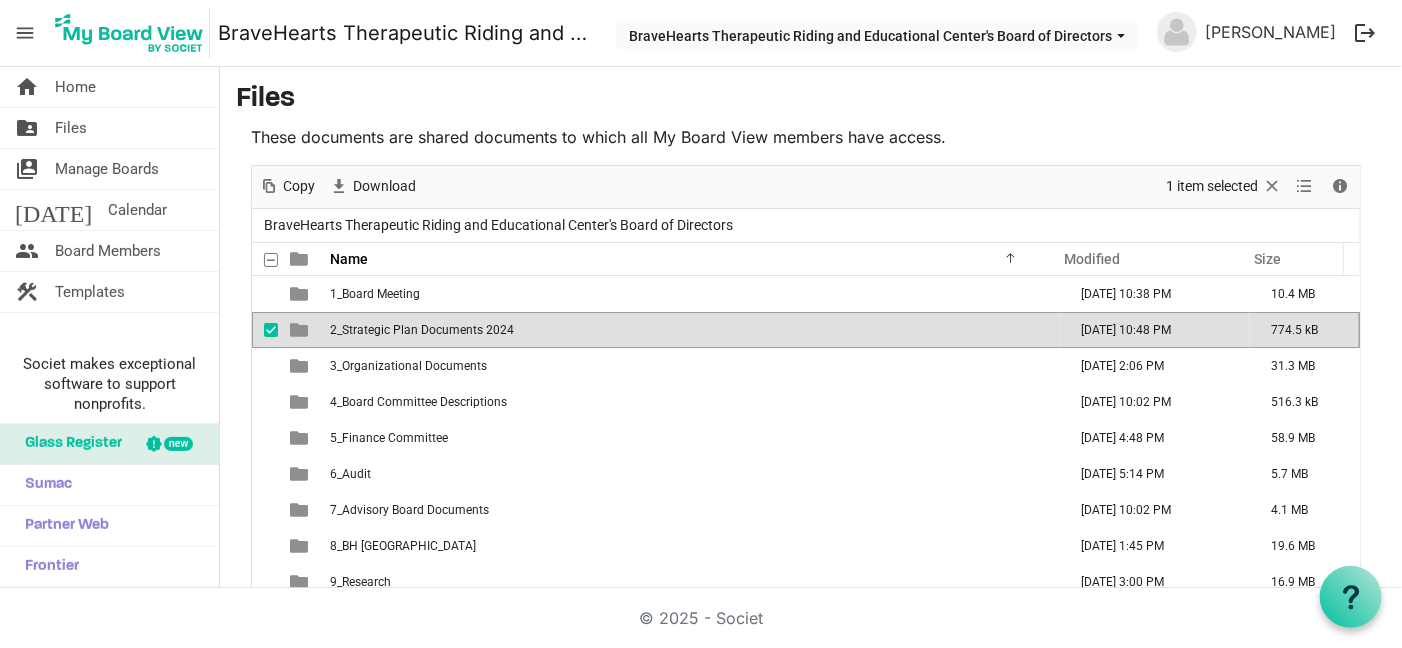 click on "2_Strategic Plan Documents 2024" at bounding box center (422, 330) 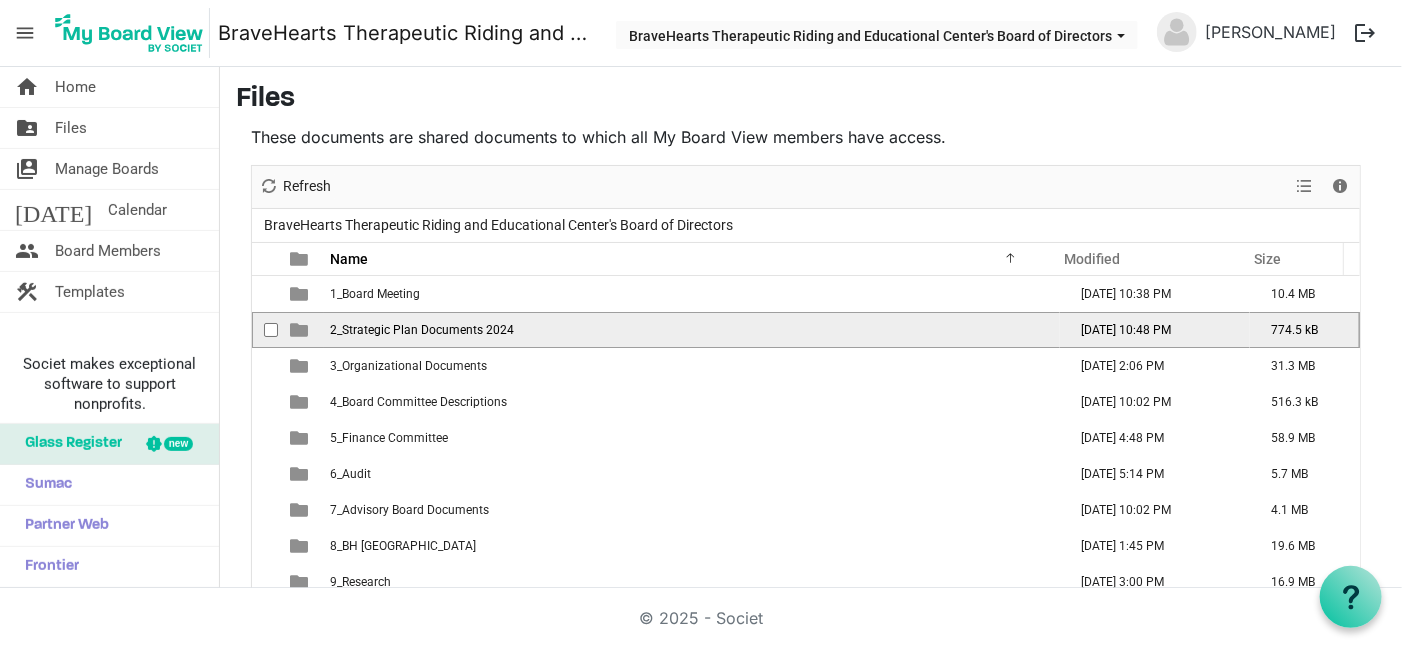 click on "2_Strategic Plan Documents 2024" at bounding box center [422, 330] 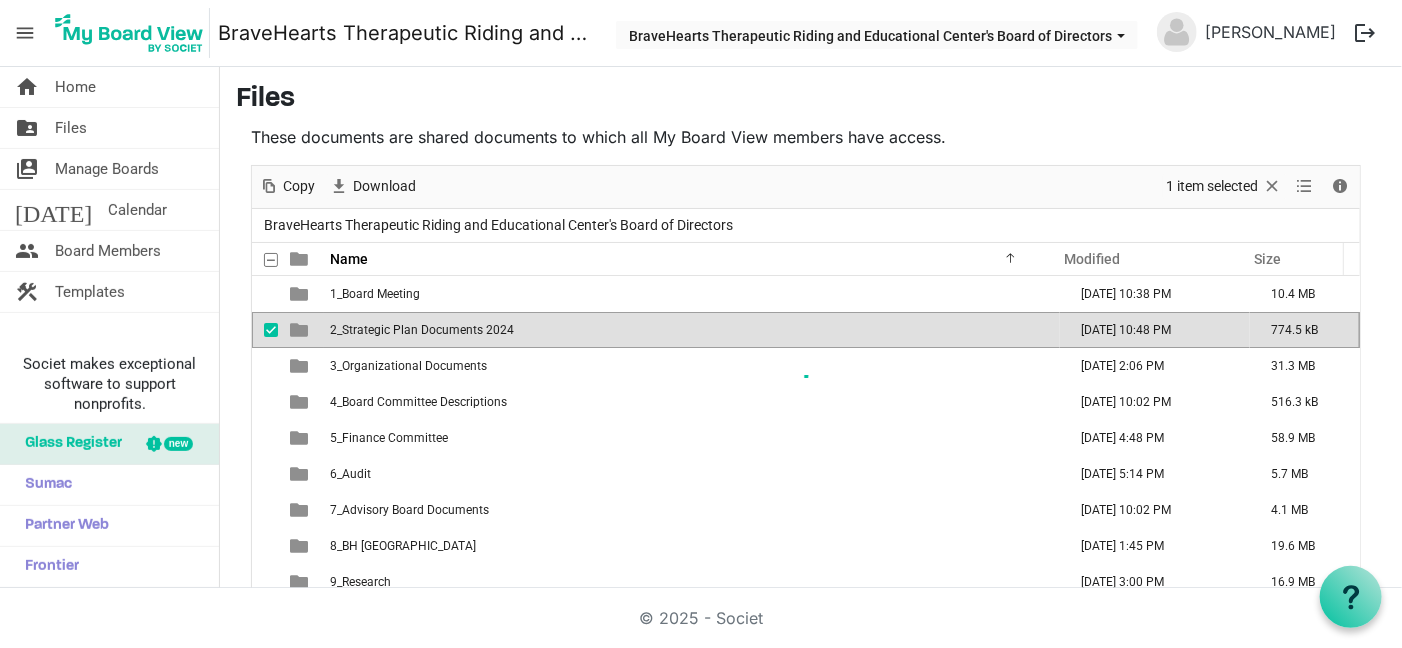 scroll, scrollTop: 24, scrollLeft: 0, axis: vertical 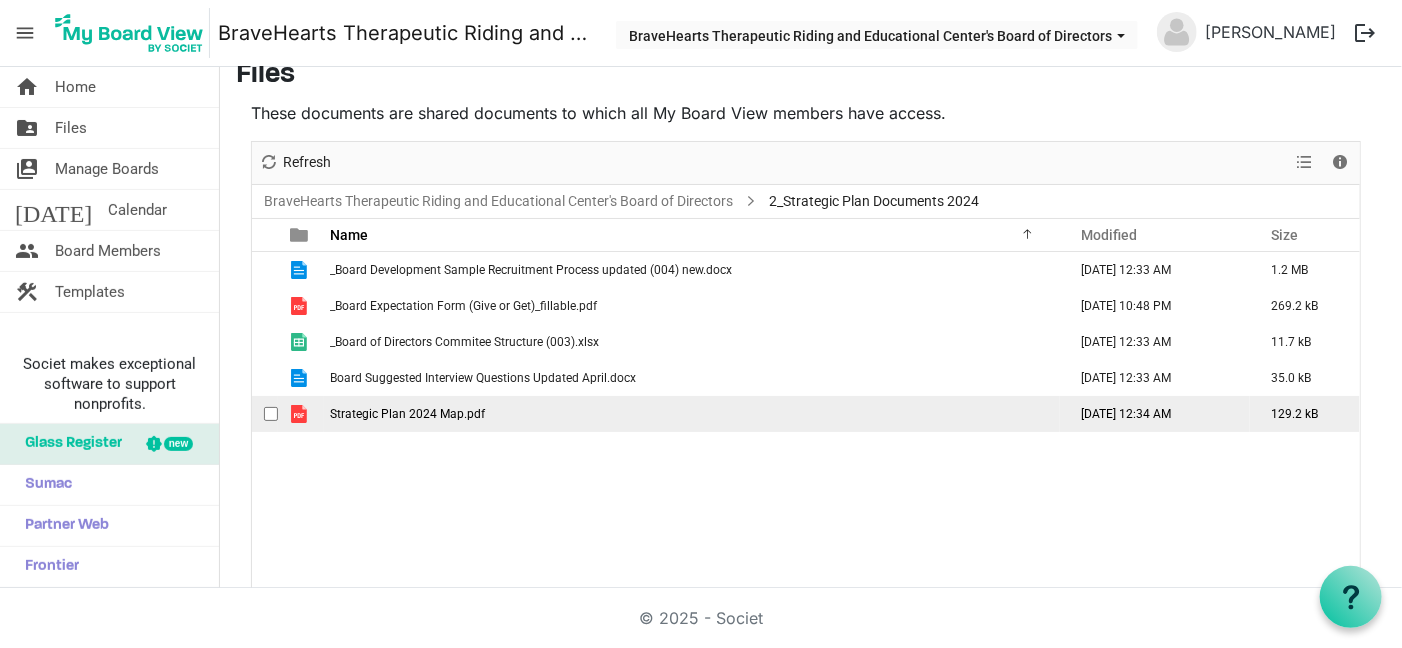 click on "Strategic Plan 2024 Map.pdf" at bounding box center [407, 414] 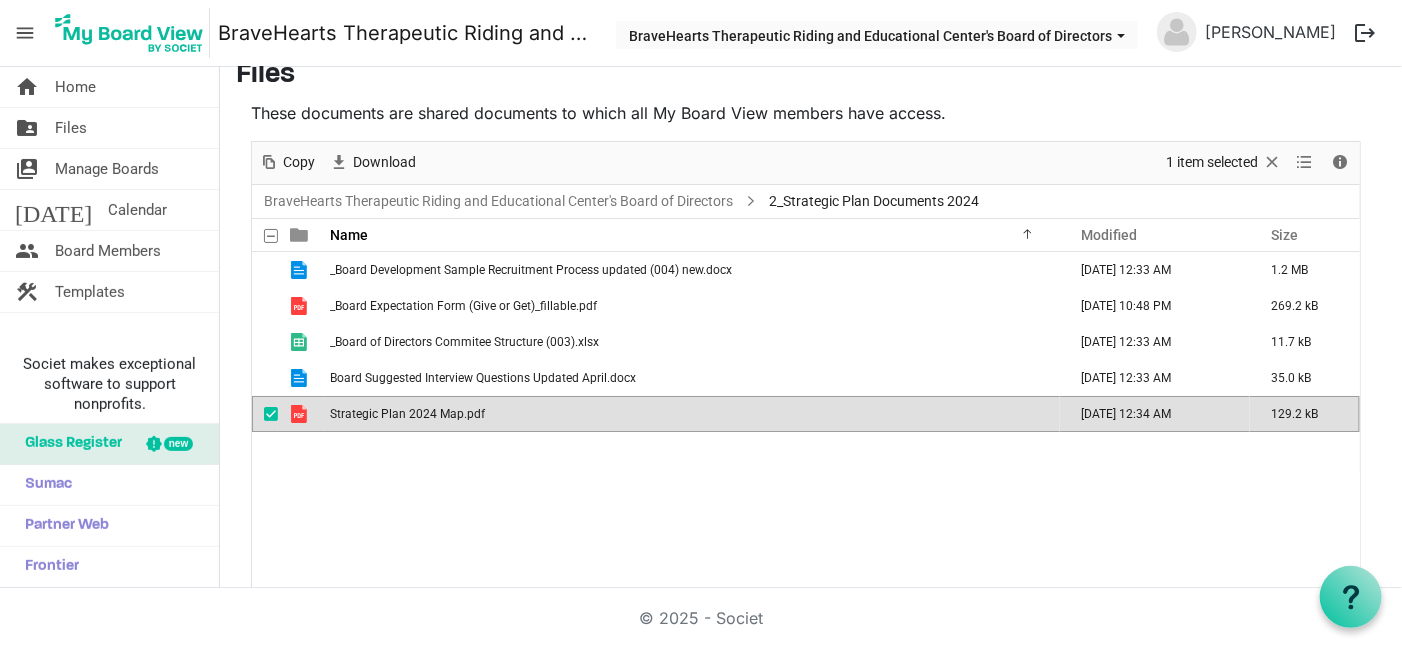 click on "Strategic Plan 2024 Map.pdf" at bounding box center [407, 414] 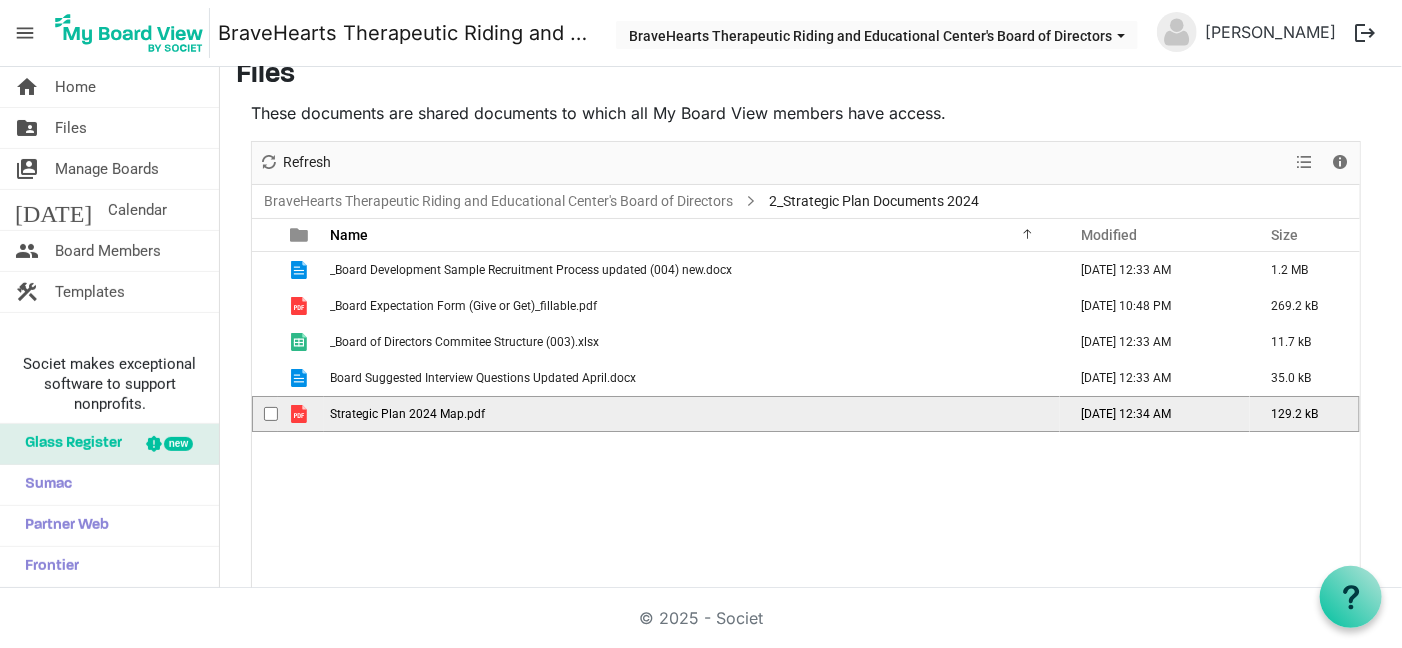 click on "Strategic Plan 2024 Map.pdf" at bounding box center [407, 414] 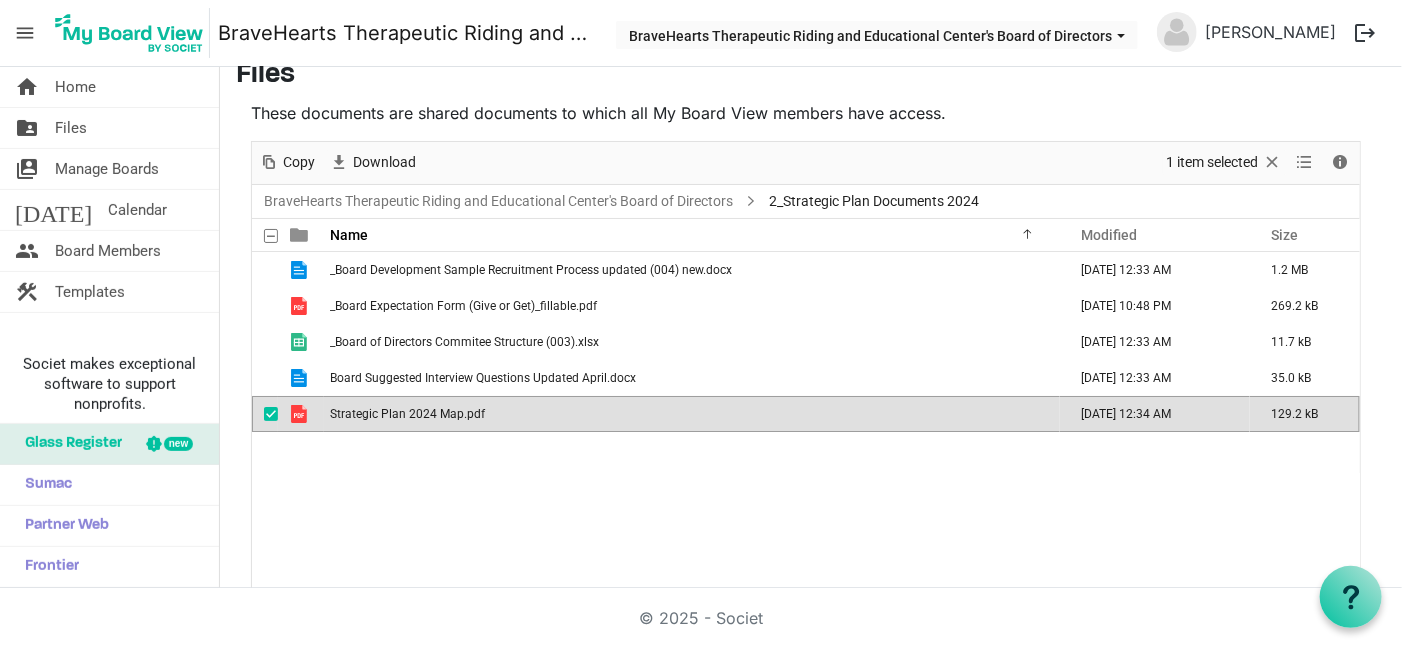 click on "Strategic Plan 2024 Map.pdf" at bounding box center (692, 414) 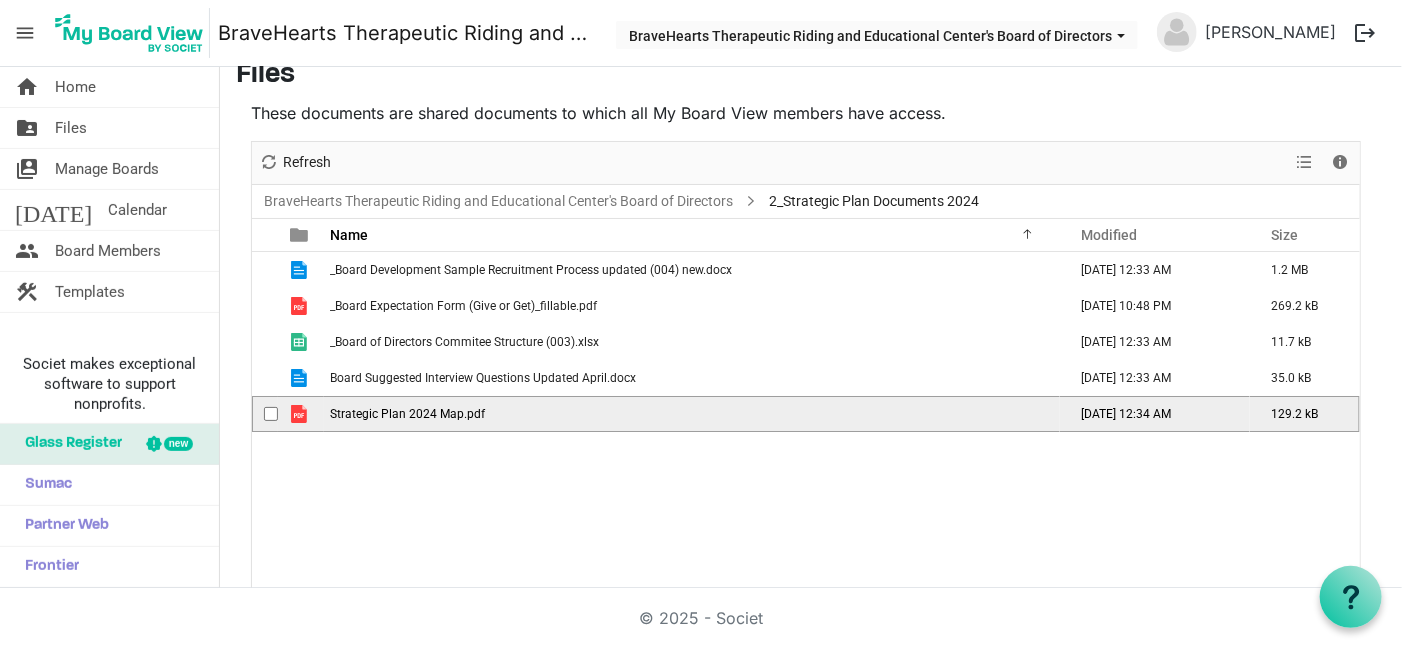 click on "Strategic Plan 2024 Map.pdf" at bounding box center (692, 414) 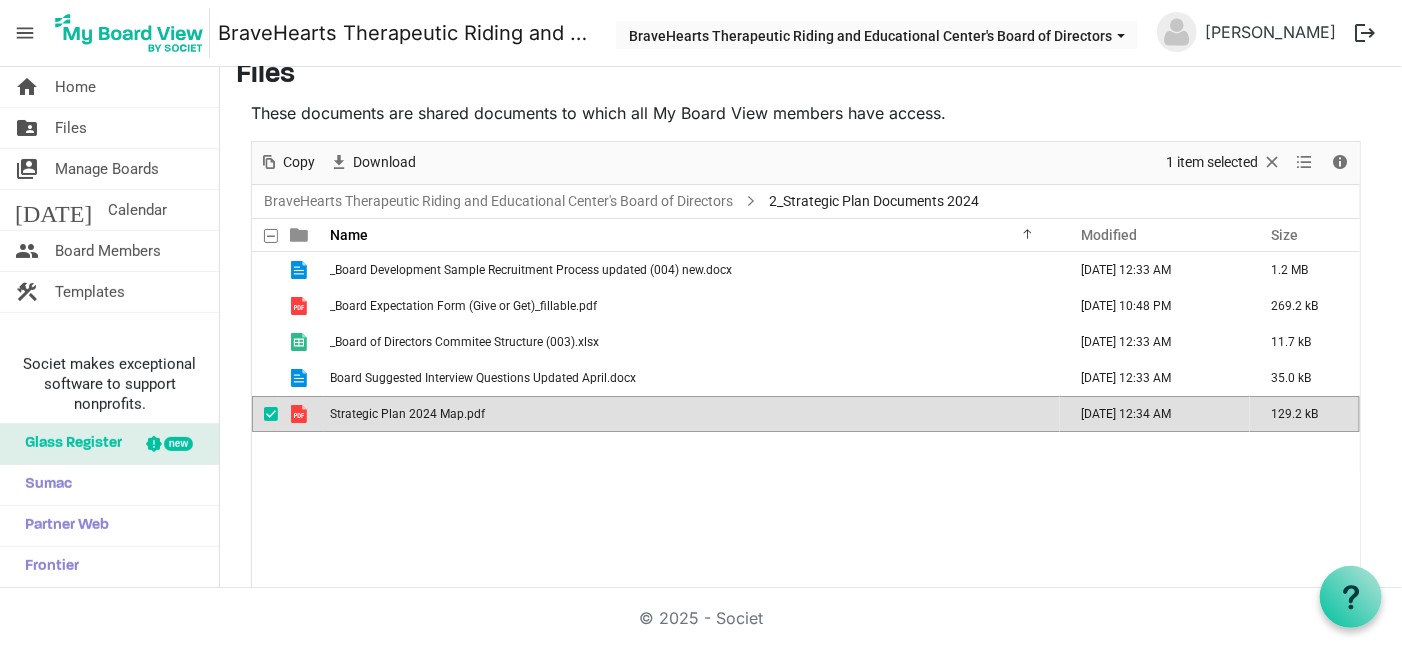 scroll, scrollTop: 0, scrollLeft: 0, axis: both 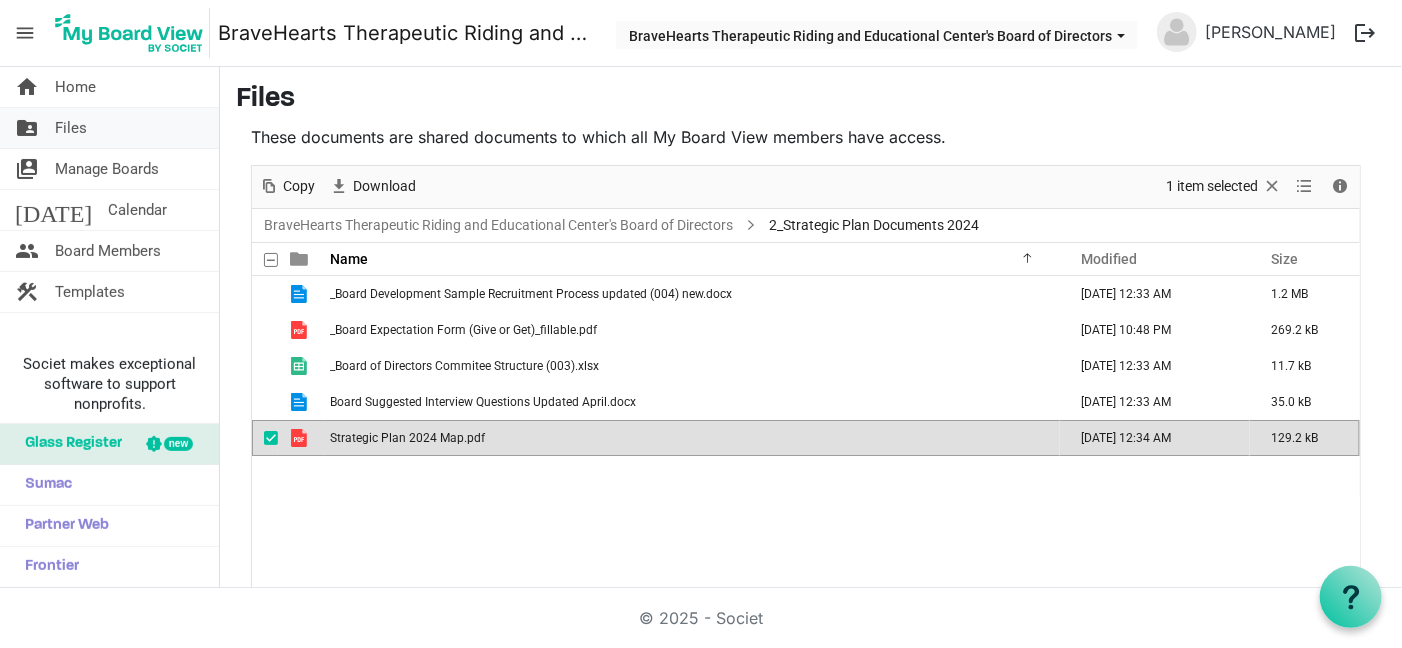 click on "Files" at bounding box center [71, 128] 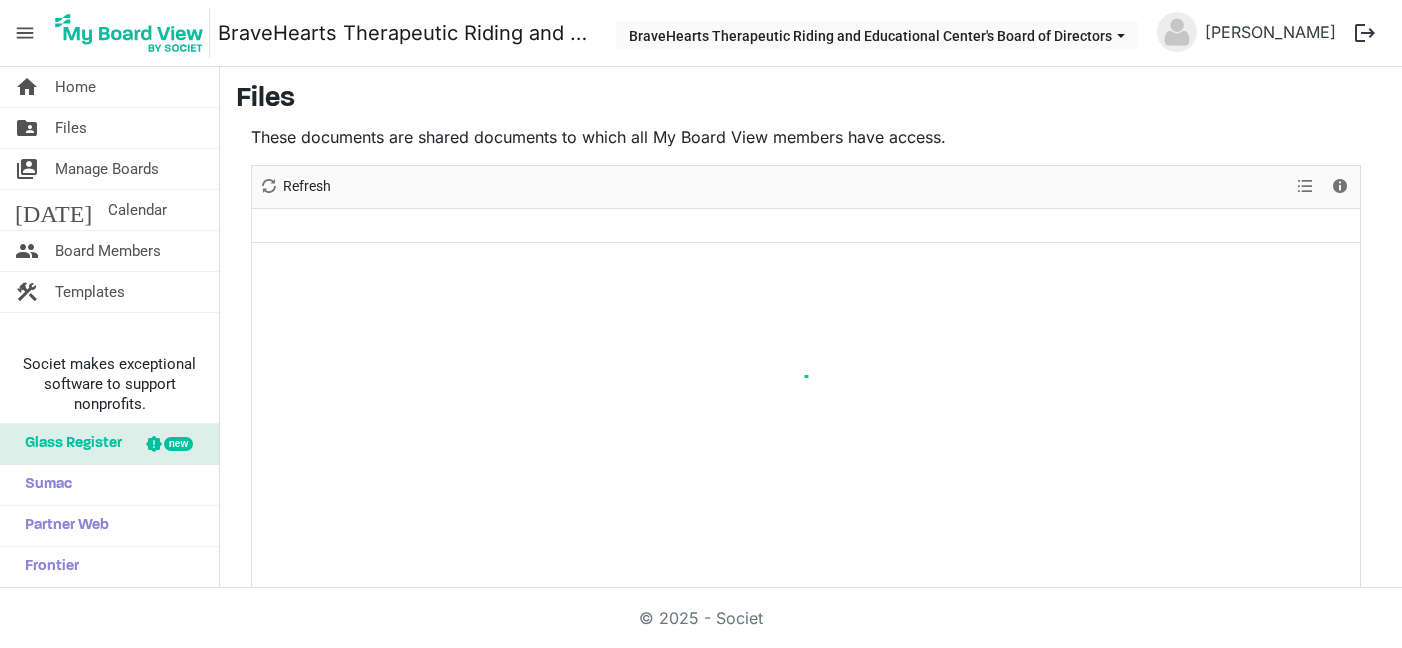 scroll, scrollTop: 0, scrollLeft: 0, axis: both 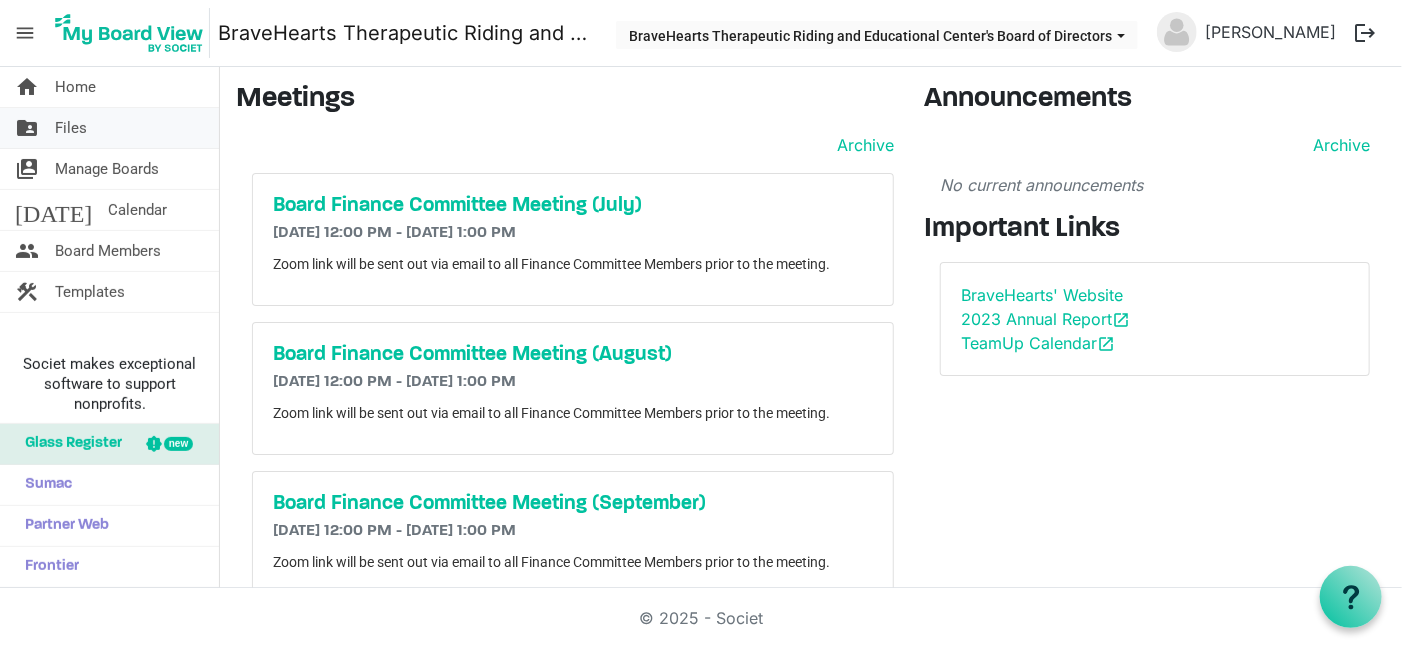 click on "folder_shared
Files" at bounding box center [109, 128] 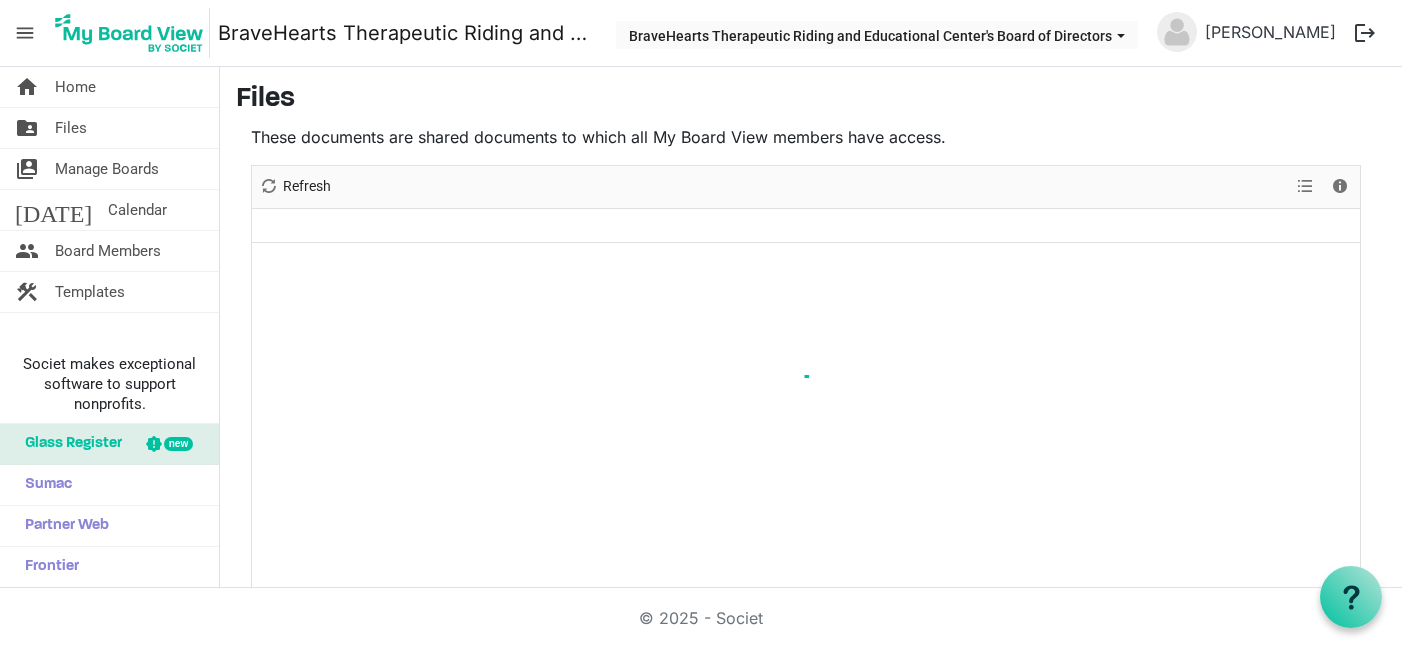 scroll, scrollTop: 0, scrollLeft: 0, axis: both 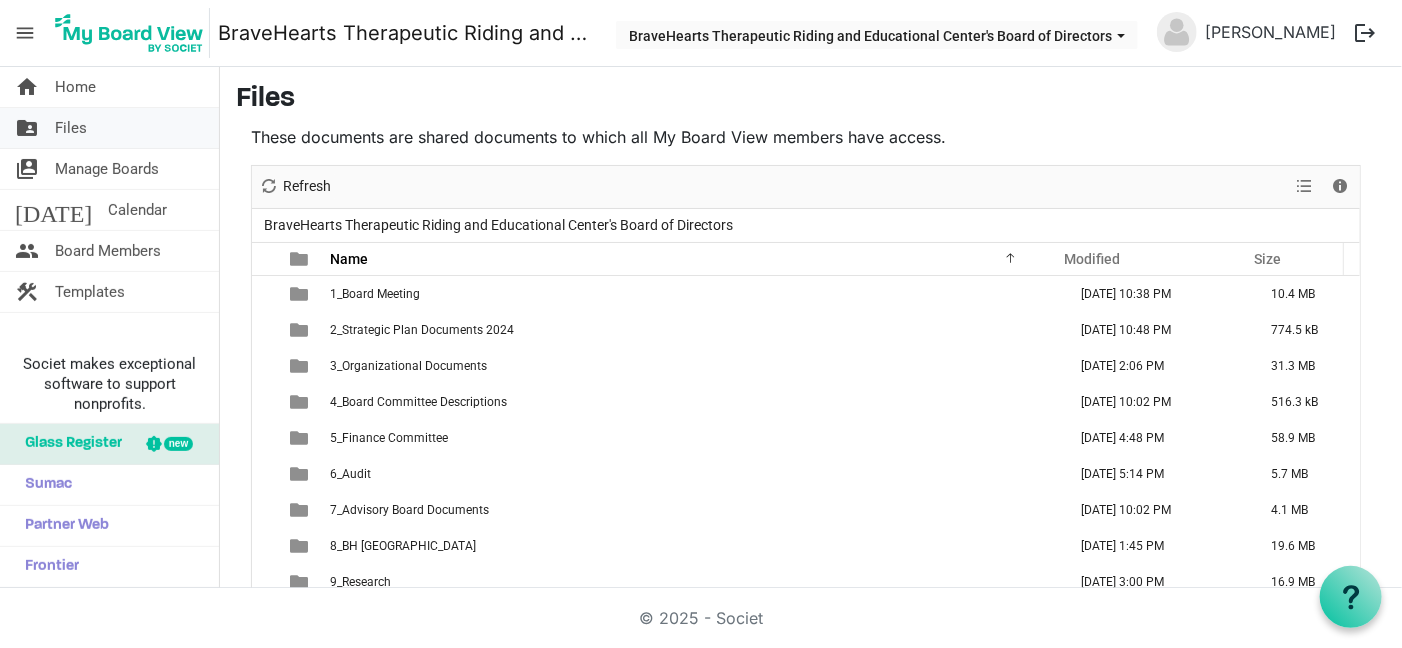 click on "folder_shared
Files" at bounding box center (109, 128) 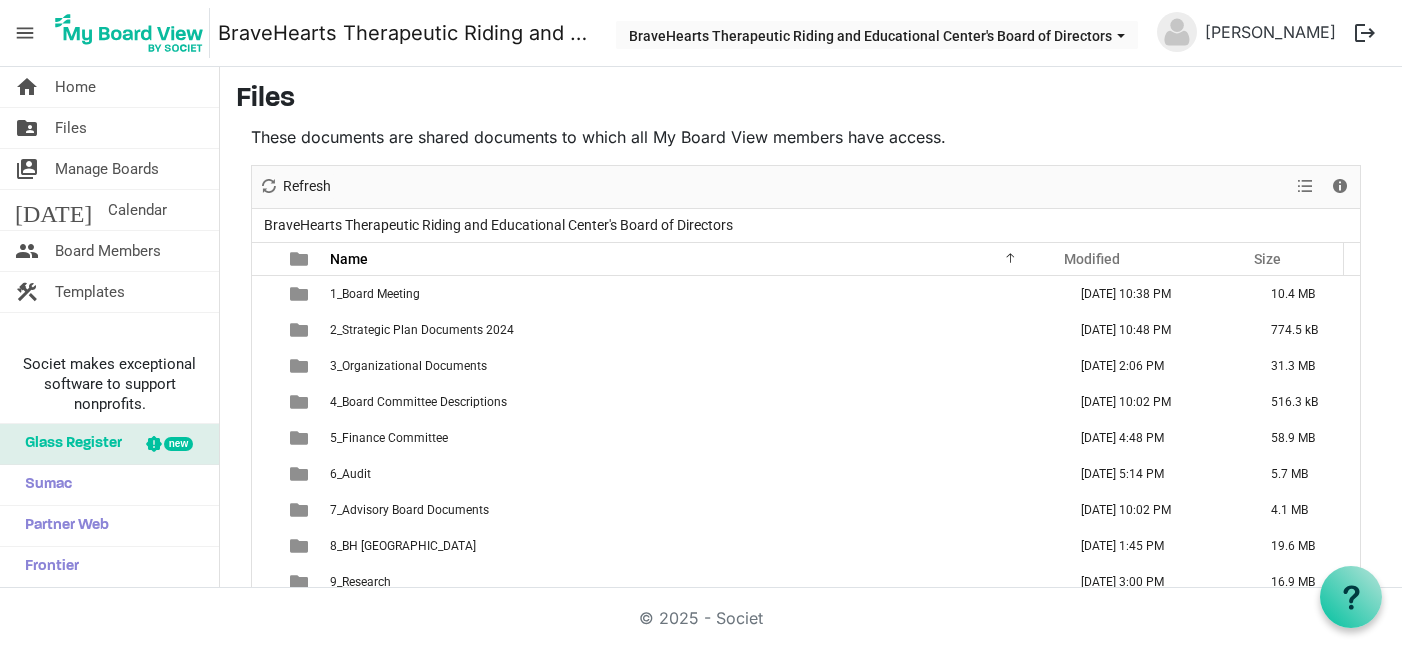 scroll, scrollTop: 0, scrollLeft: 0, axis: both 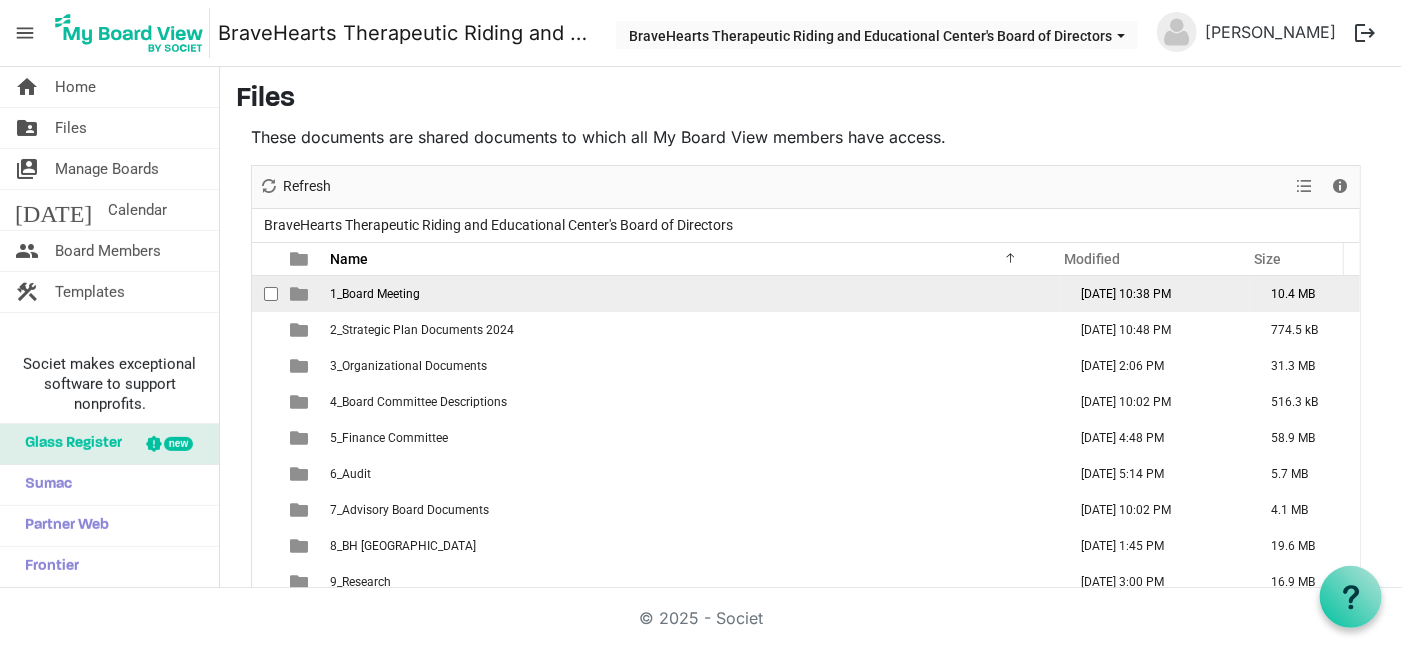 click on "1_Board Meeting" at bounding box center [692, 294] 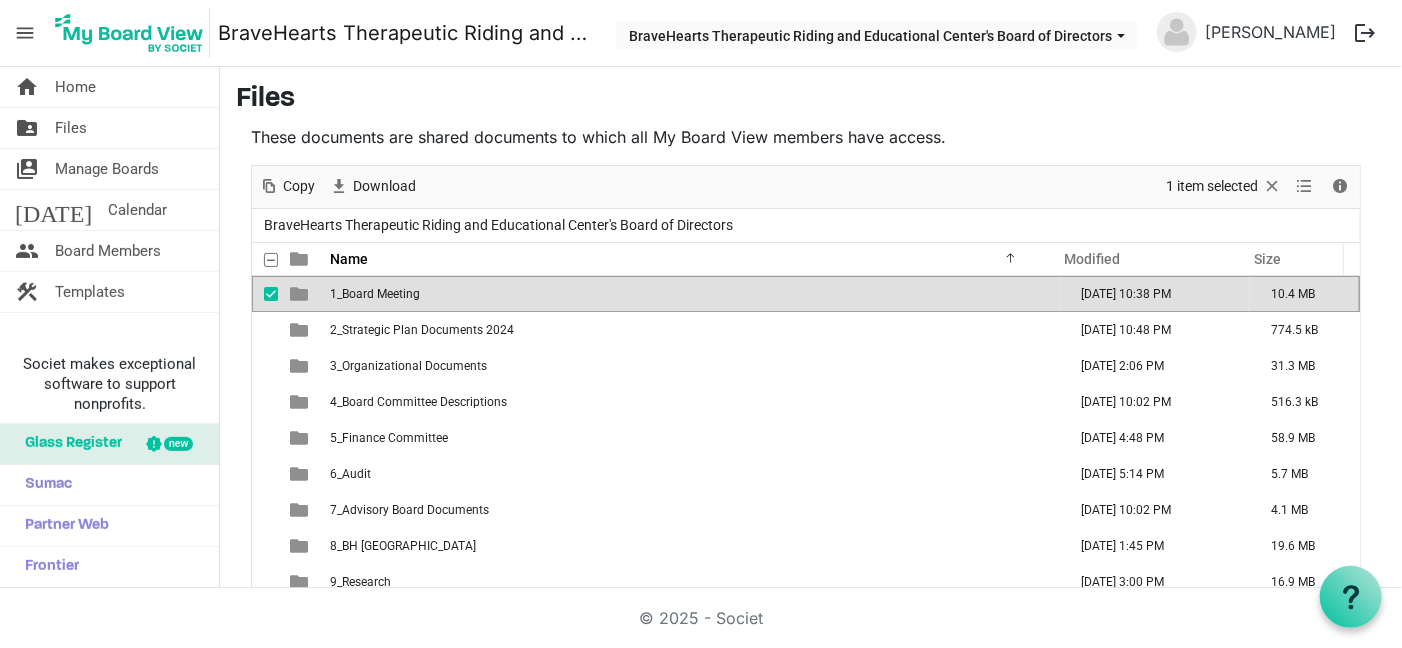click on "1_Board Meeting" at bounding box center (375, 294) 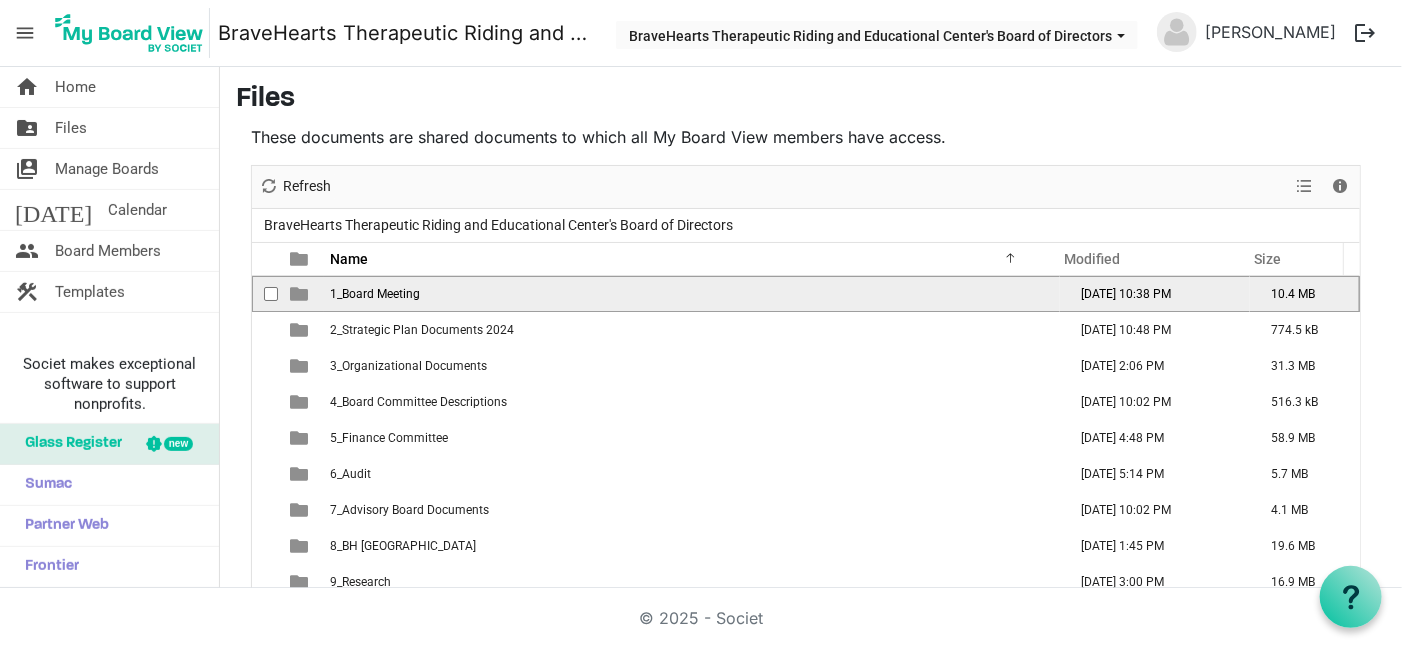 click on "1_Board Meeting" at bounding box center [375, 294] 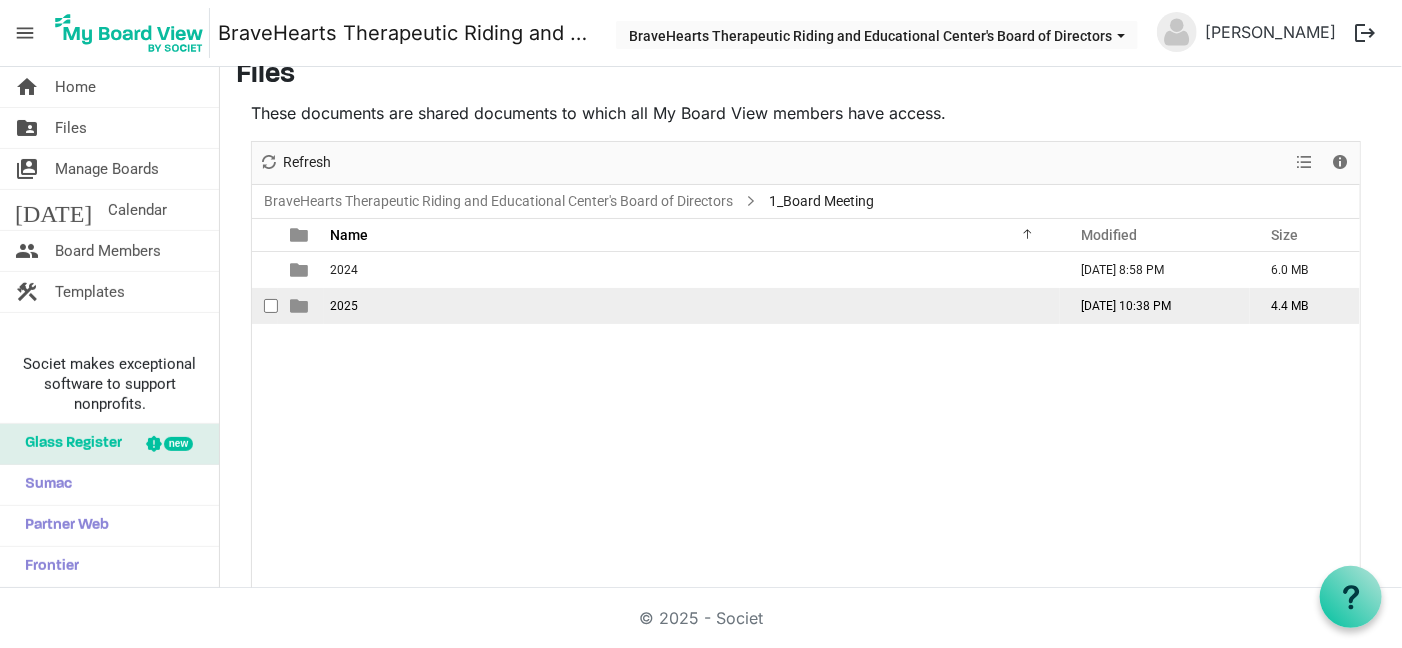 click at bounding box center [271, 306] 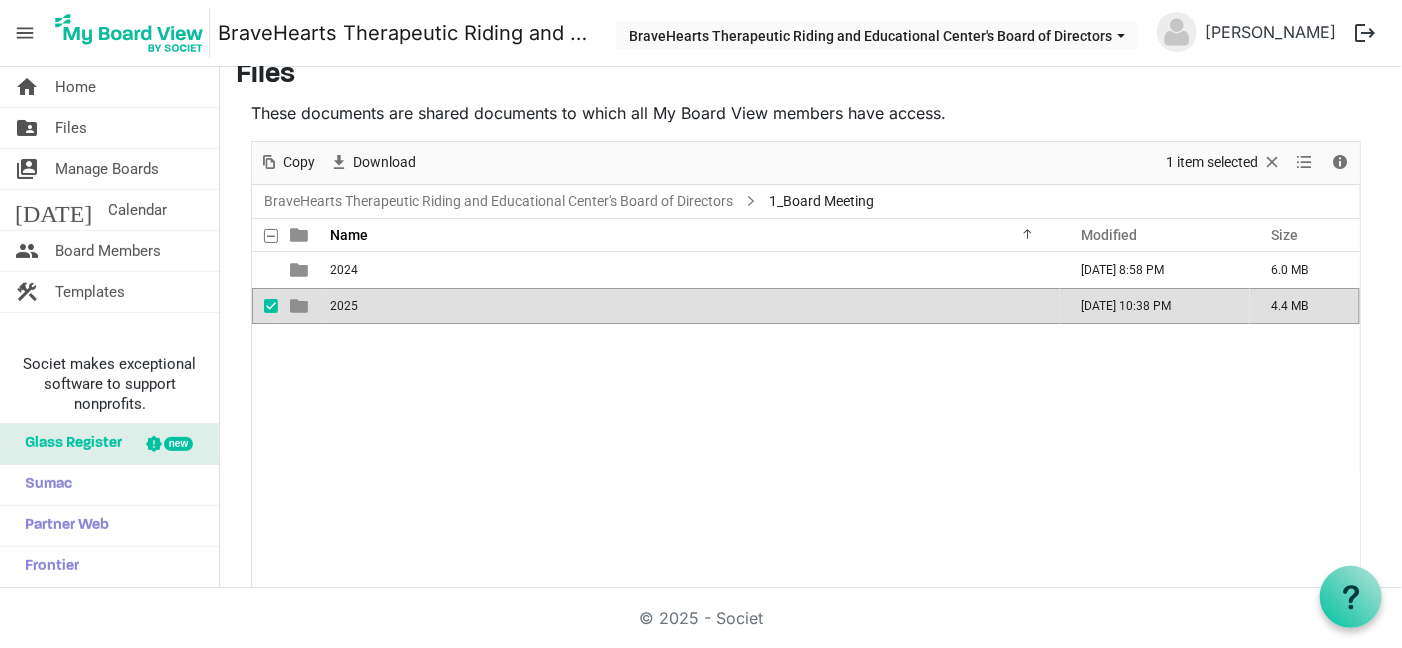 click on "2025" at bounding box center (692, 306) 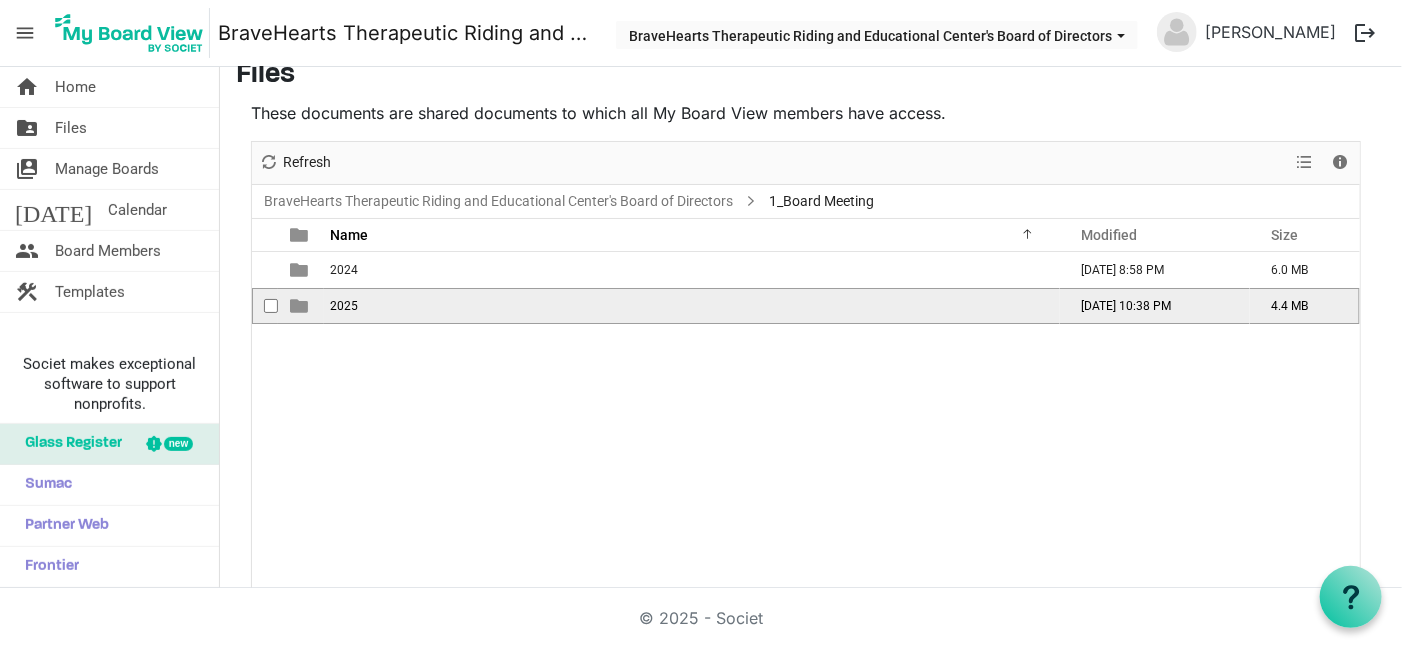 click on "2025" at bounding box center (692, 306) 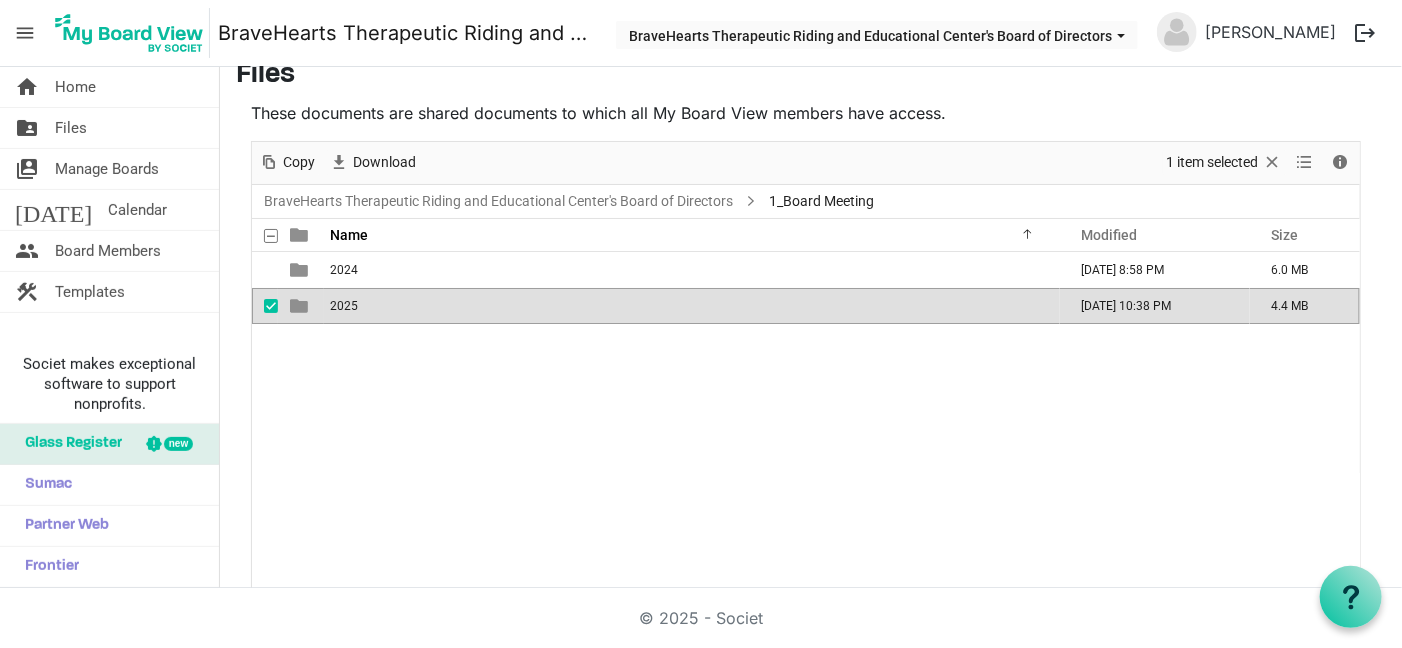 click on "2025" at bounding box center [692, 306] 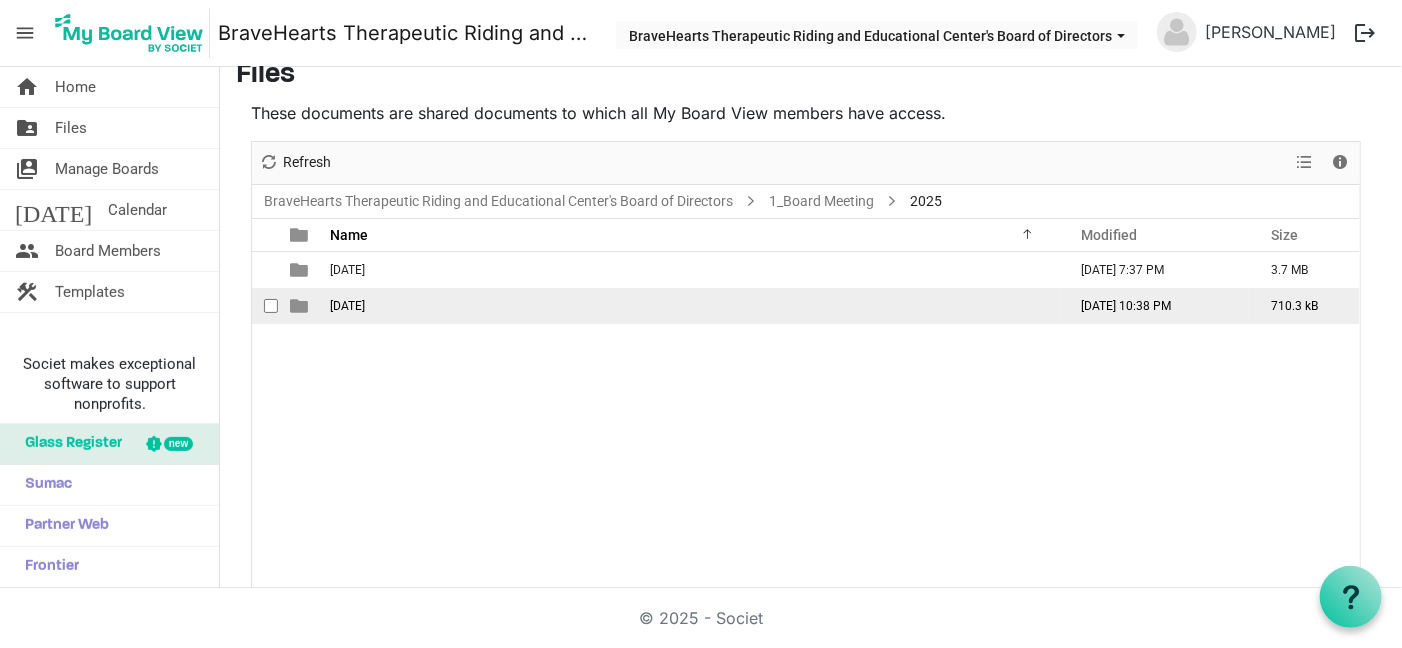 click on "[DATE] 10:38 PM" at bounding box center [1155, 306] 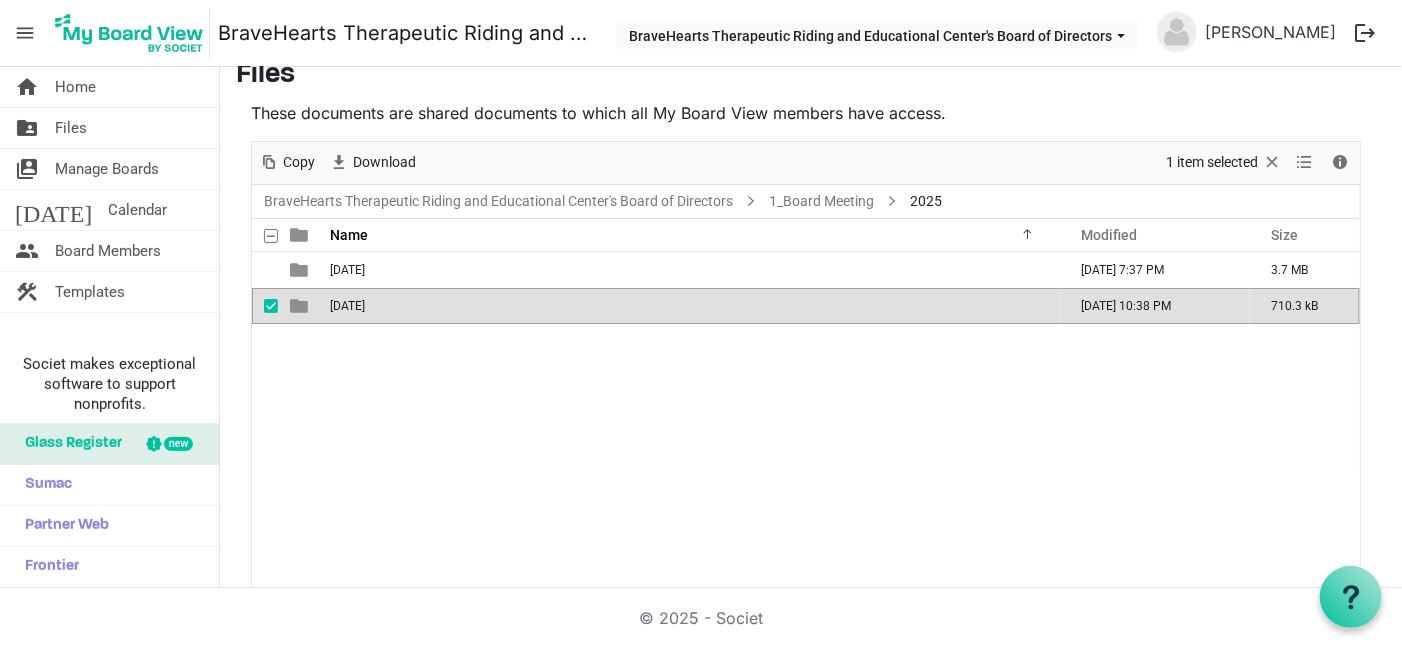 click at bounding box center (271, 306) 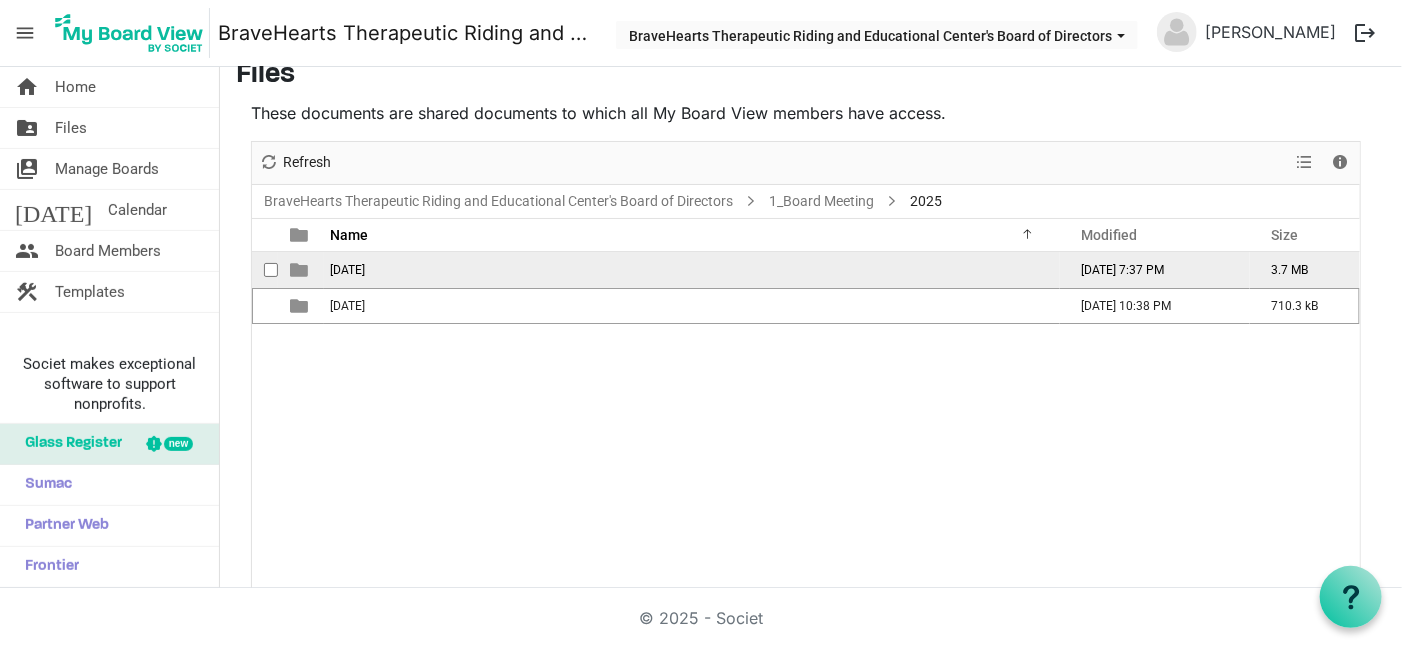 click on "[DATE]" at bounding box center (692, 270) 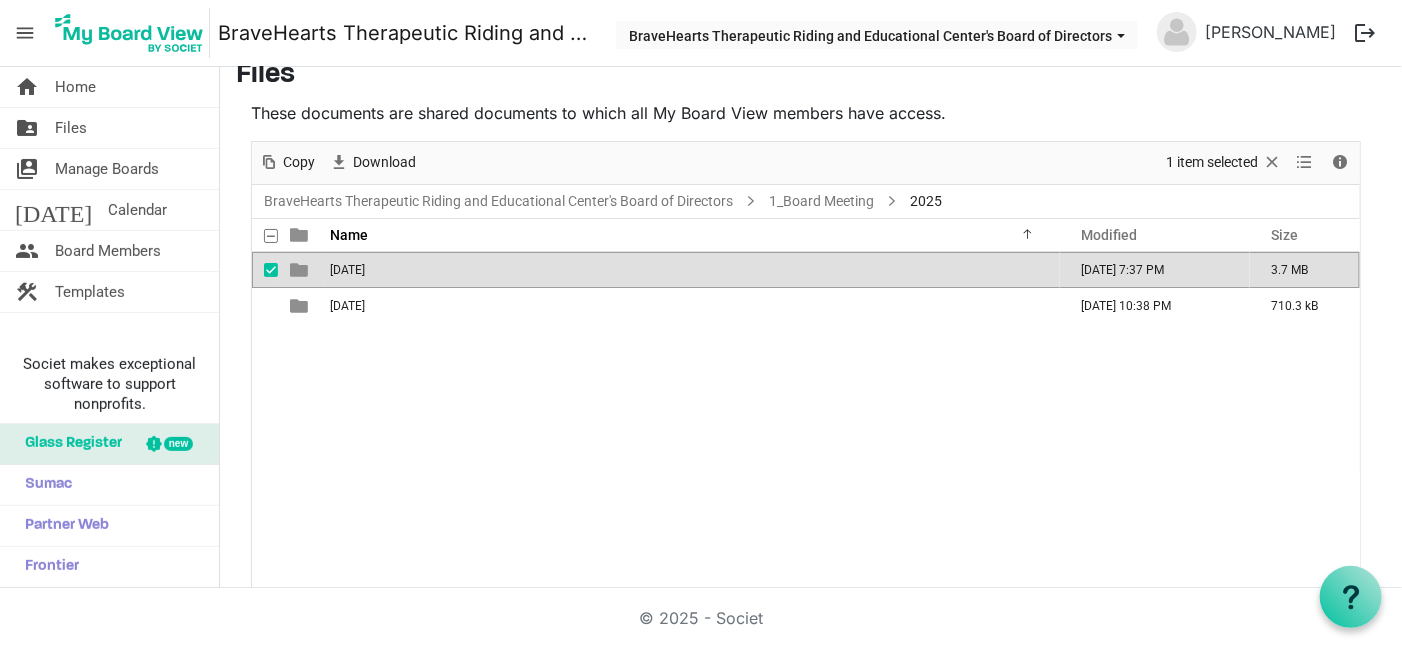 click on "[DATE]" at bounding box center (692, 270) 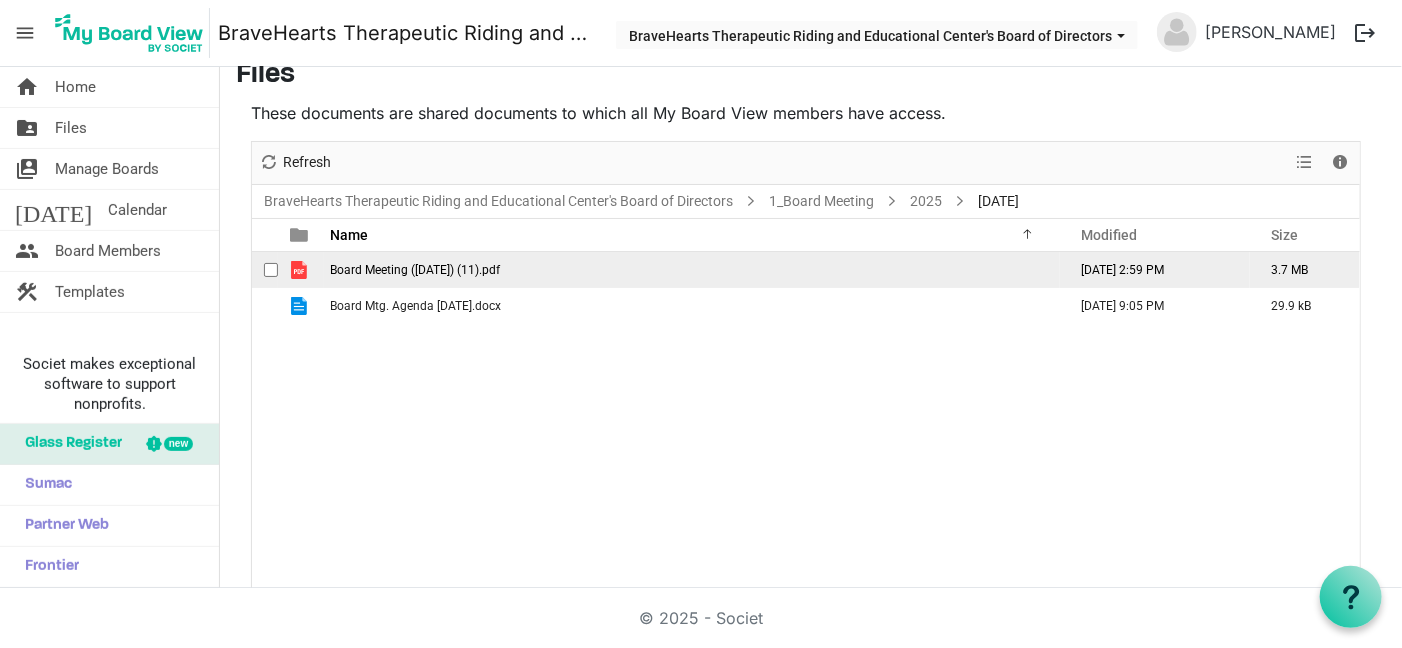 click on "Board Meeting ([DATE]) (11).pdf" at bounding box center [692, 270] 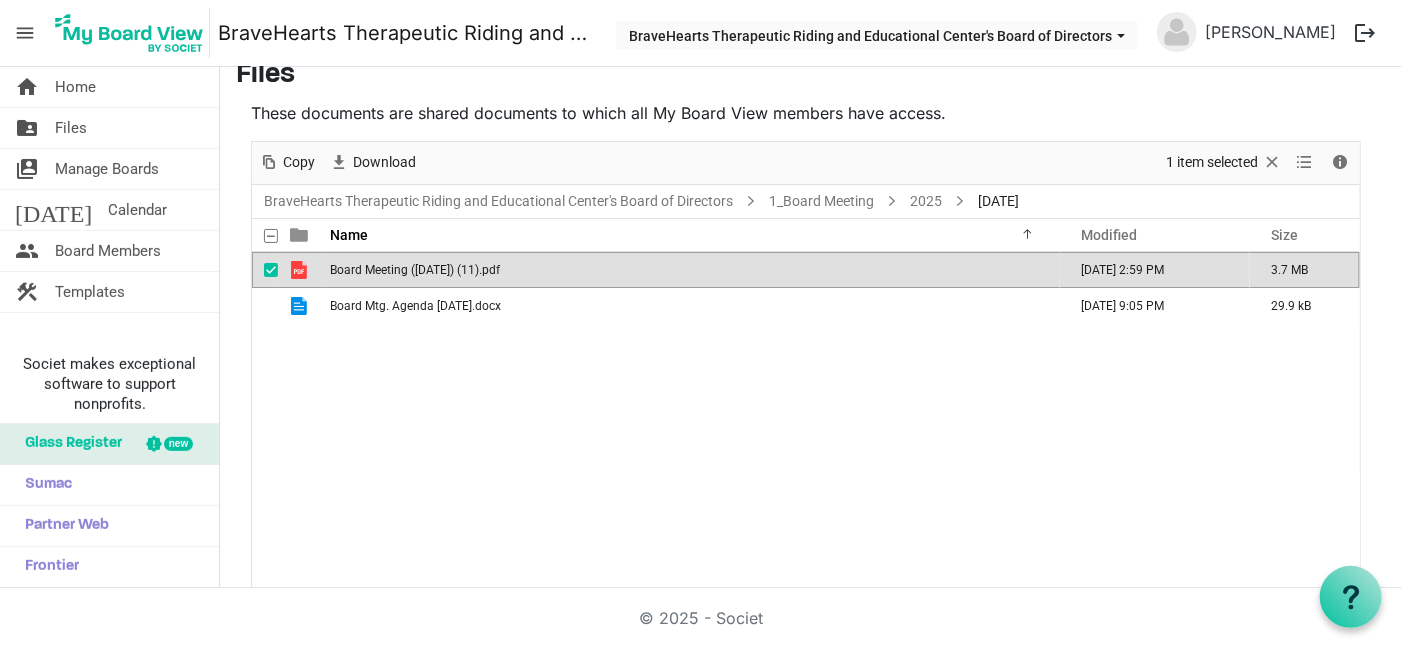 click on "Board Meeting ([DATE]) (11).pdf" at bounding box center [692, 270] 